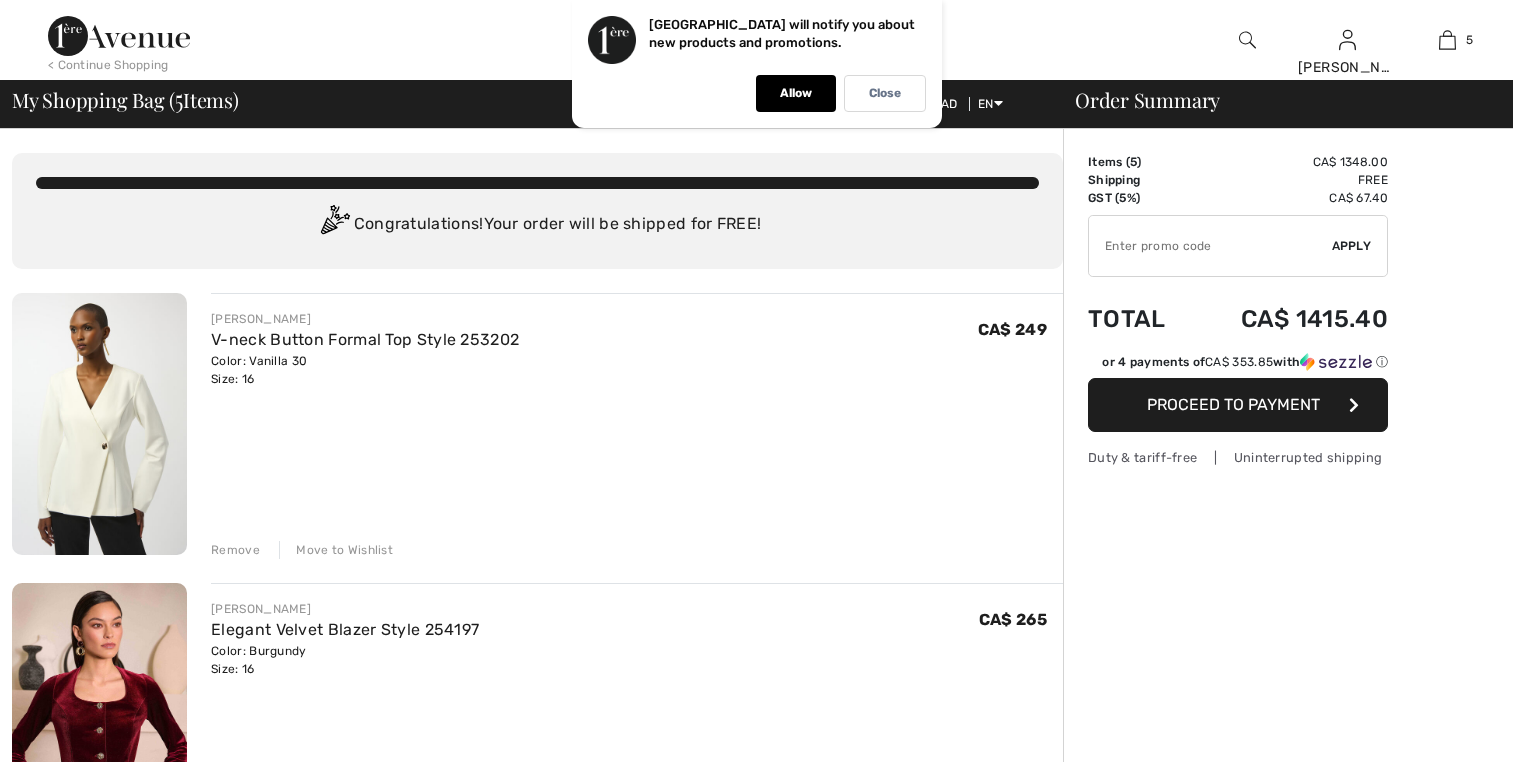 scroll, scrollTop: 0, scrollLeft: 0, axis: both 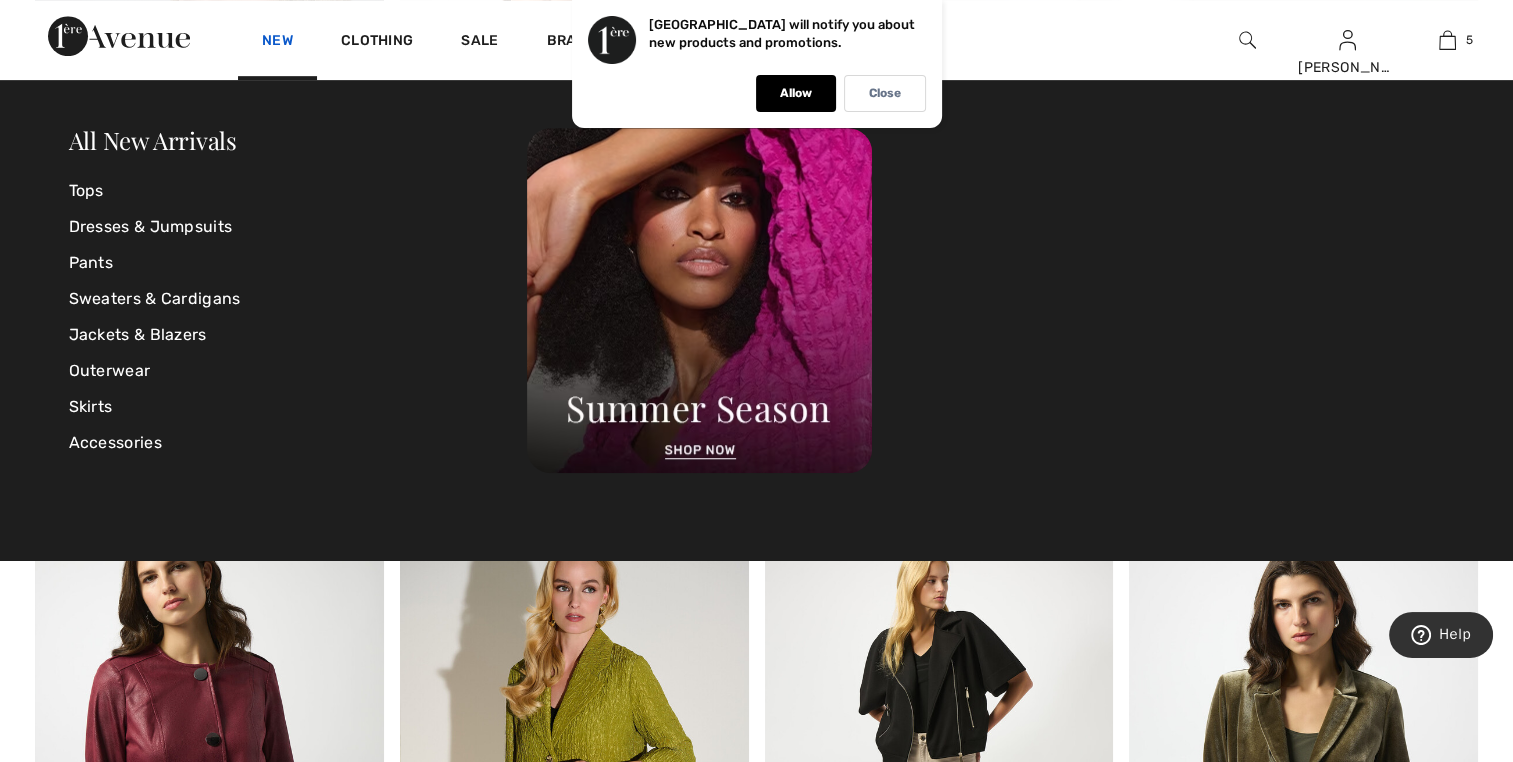click on "New" at bounding box center [277, 42] 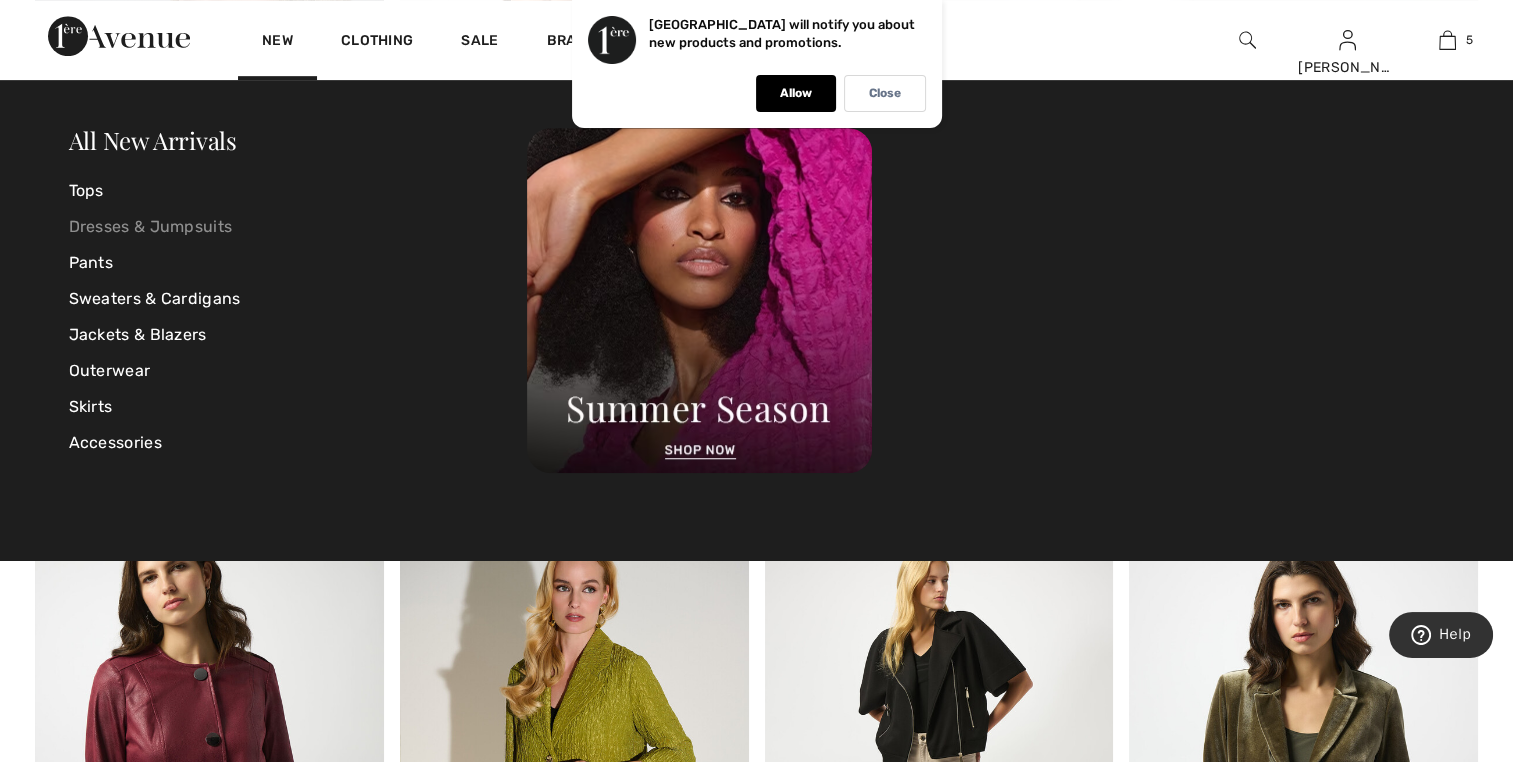 click on "Dresses & Jumpsuits" at bounding box center [298, 227] 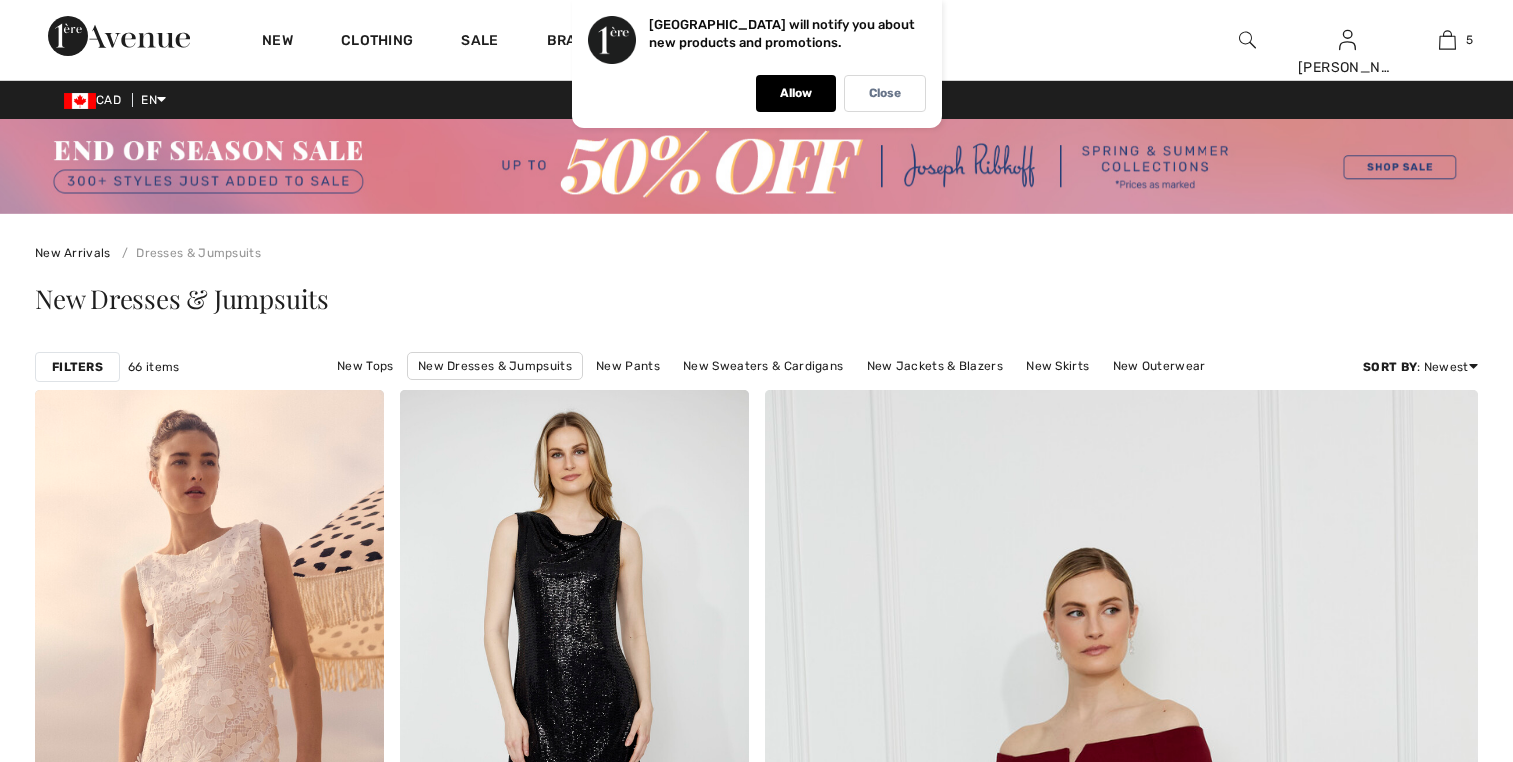 scroll, scrollTop: 0, scrollLeft: 0, axis: both 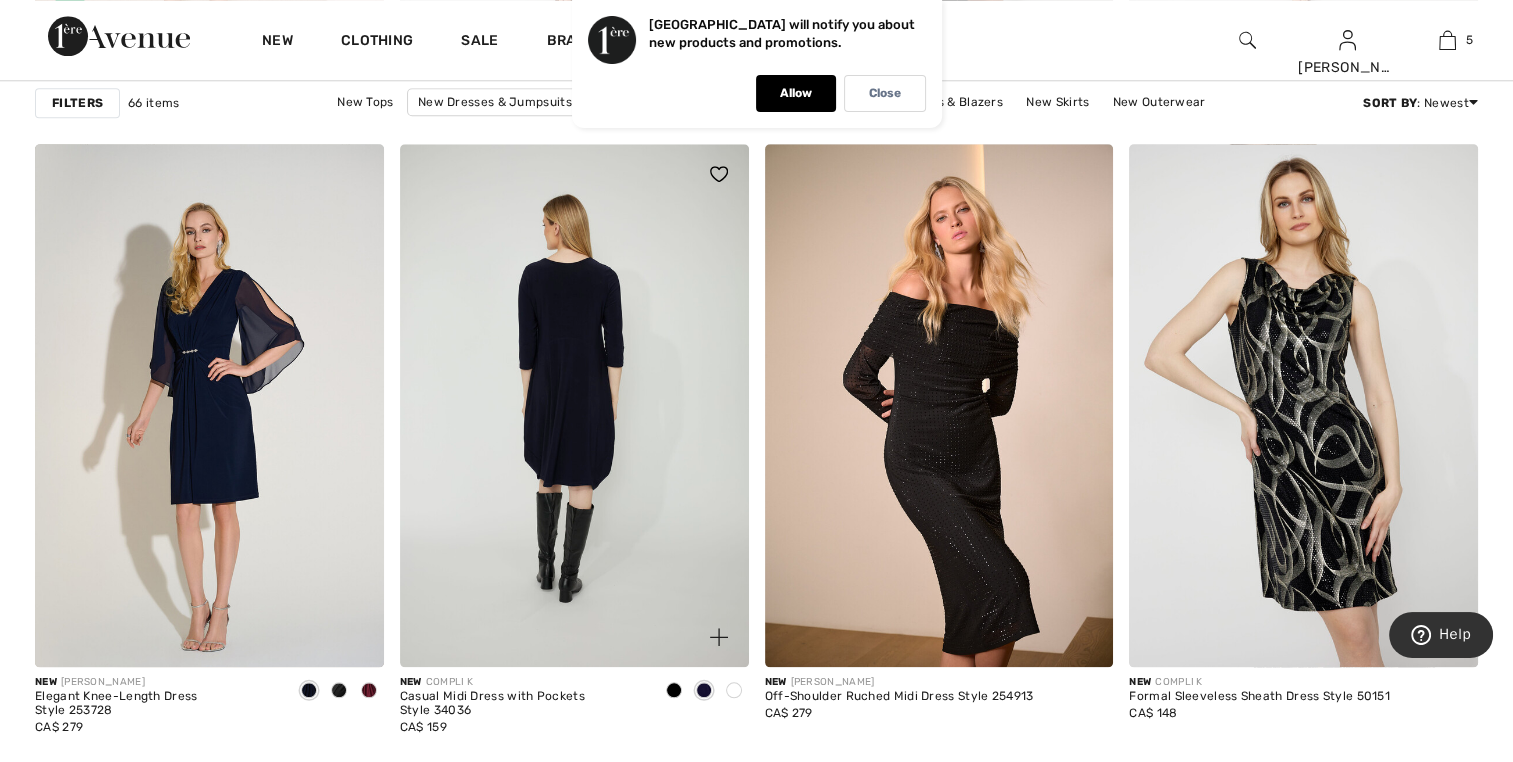 click at bounding box center [574, 405] 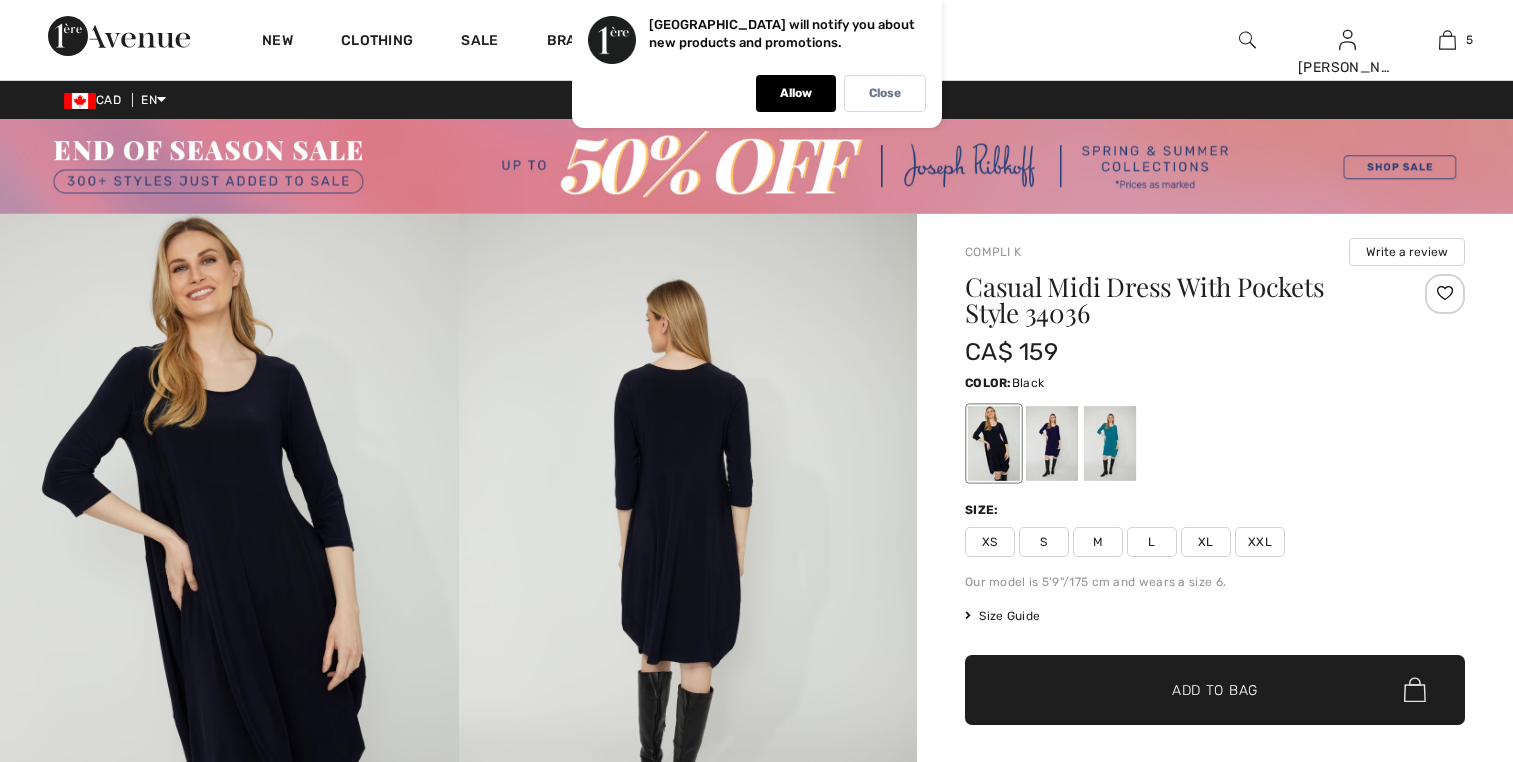 scroll, scrollTop: 0, scrollLeft: 0, axis: both 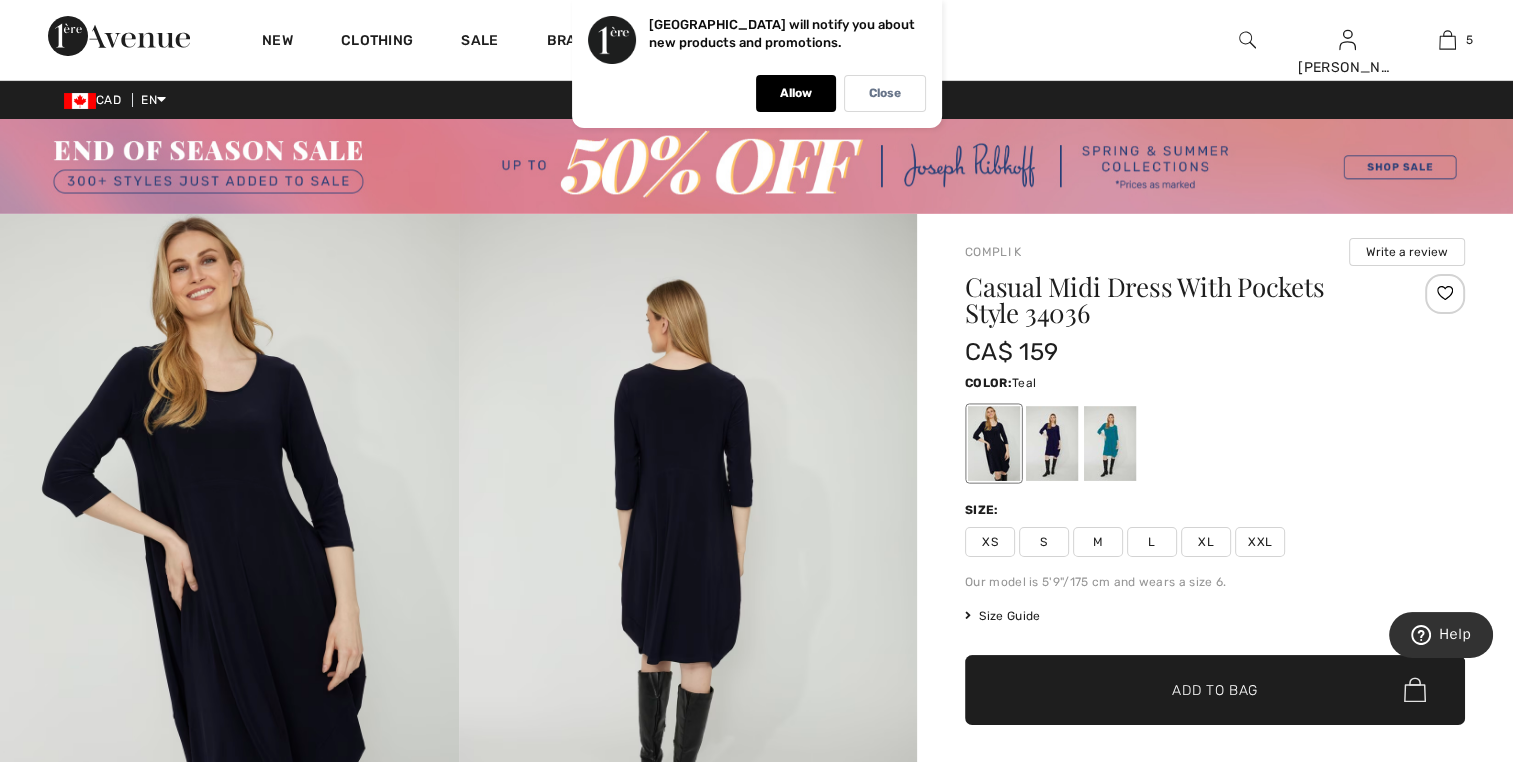 click at bounding box center [1110, 443] 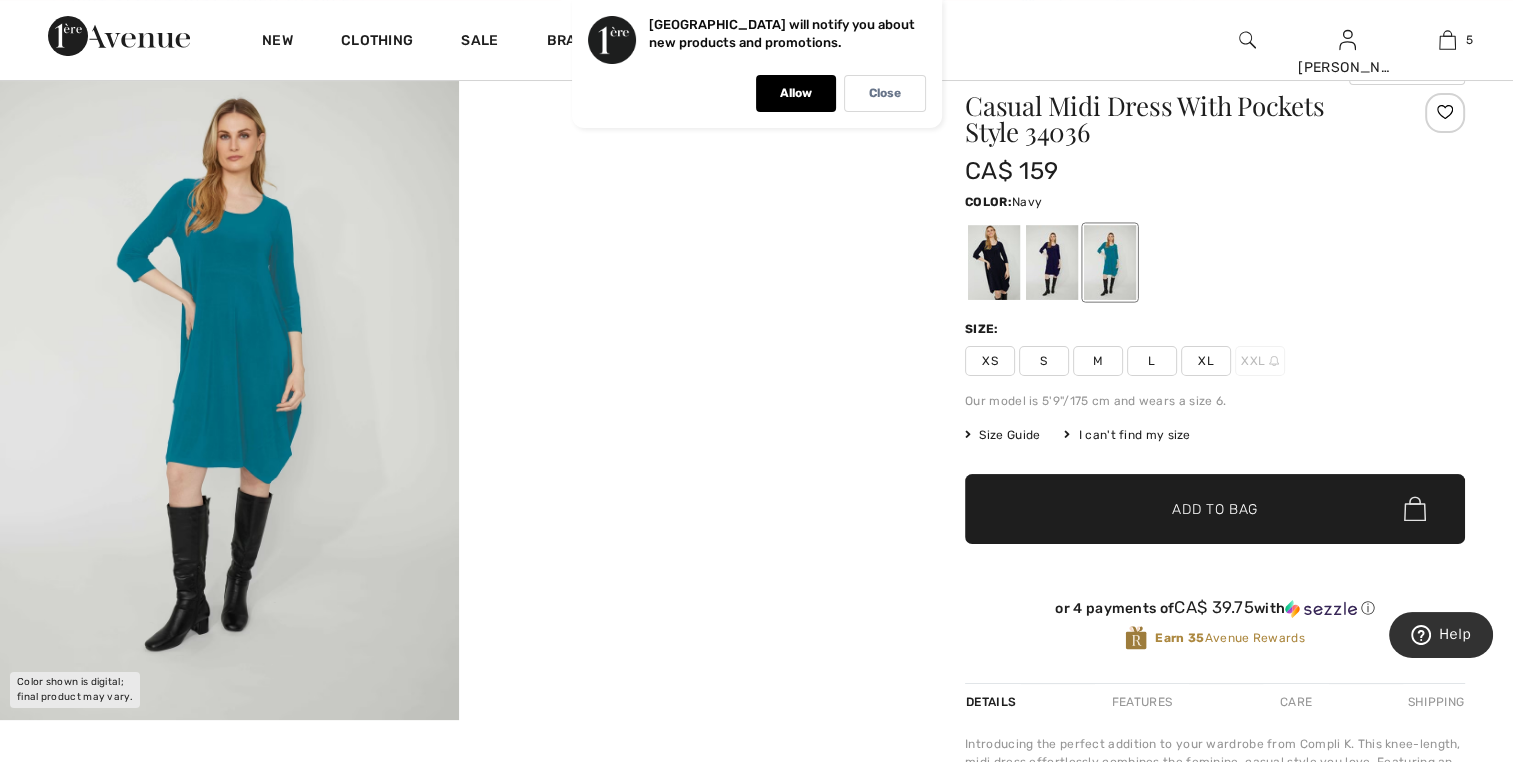 scroll, scrollTop: 200, scrollLeft: 0, axis: vertical 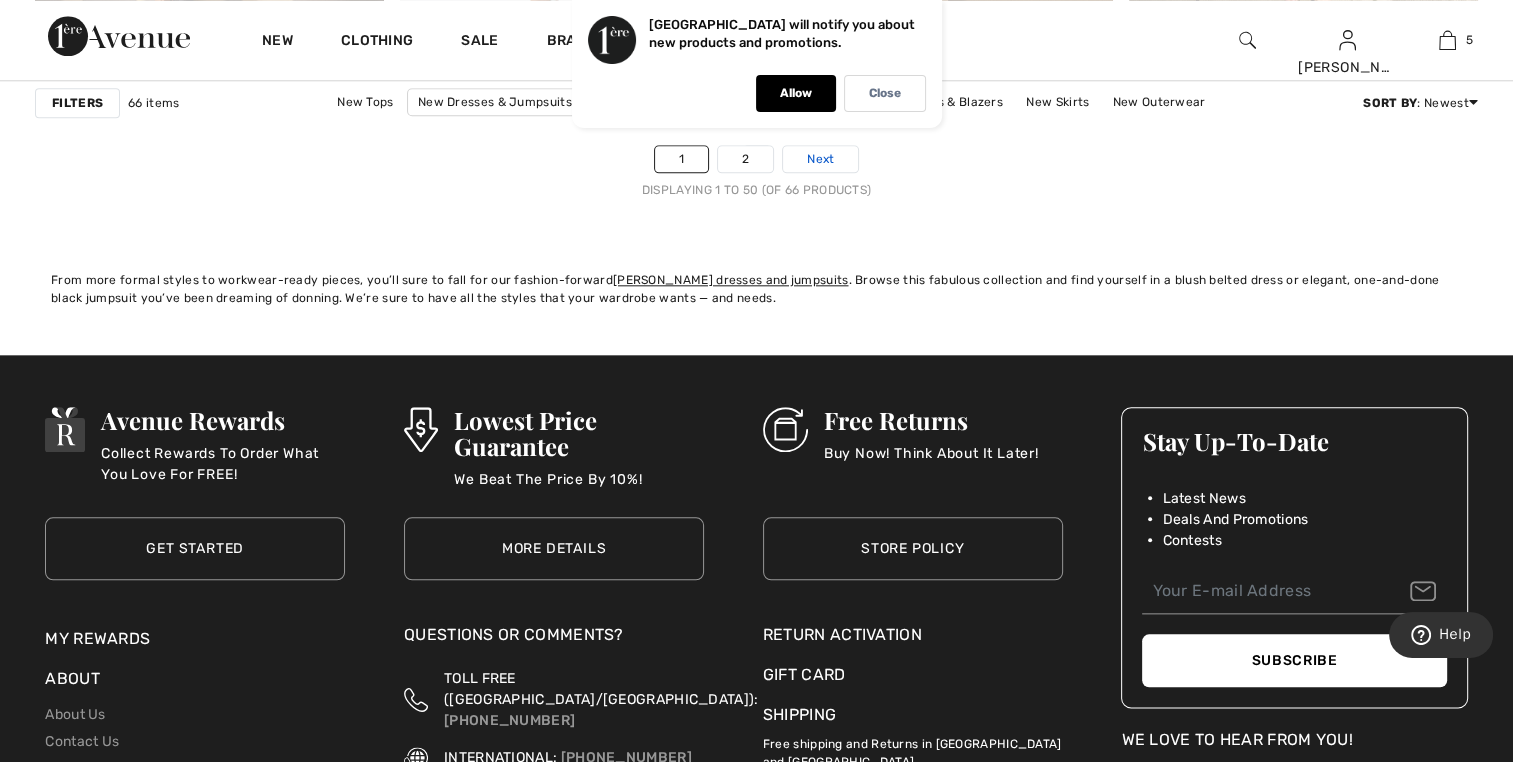 click on "Next" at bounding box center [820, 159] 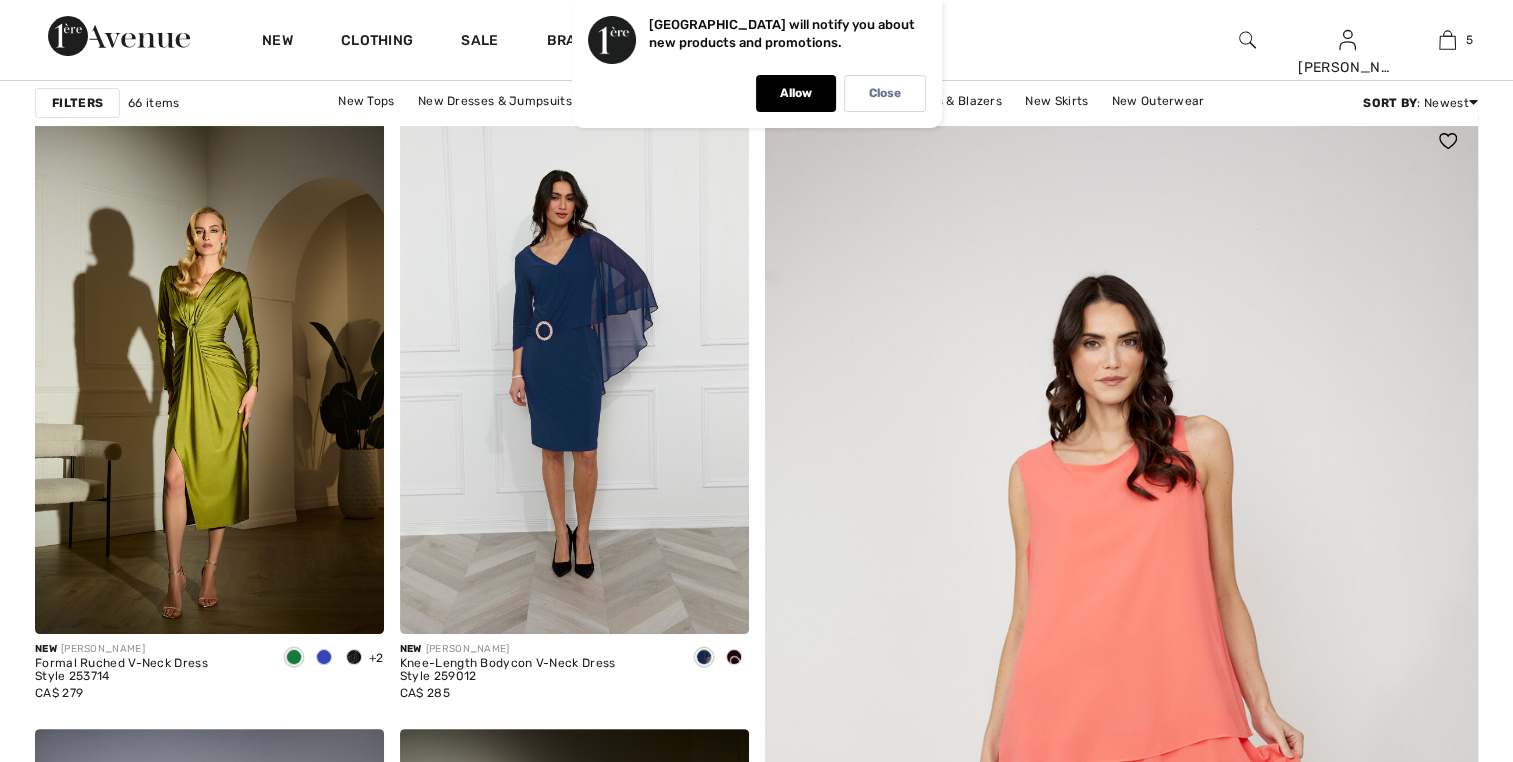 scroll, scrollTop: 500, scrollLeft: 0, axis: vertical 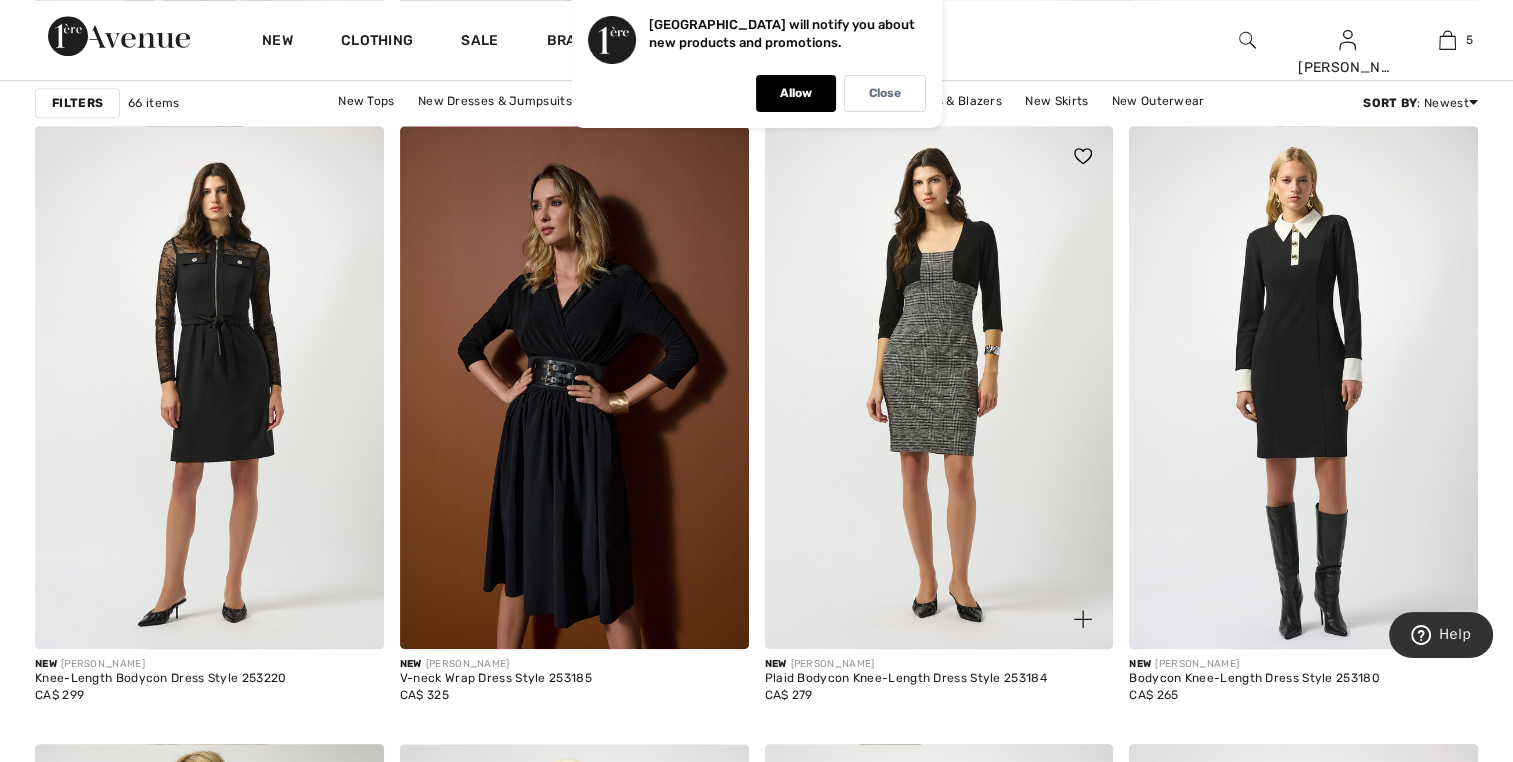 click on "Plaid Bodycon Knee-Length Dress Style 253184" at bounding box center (906, 679) 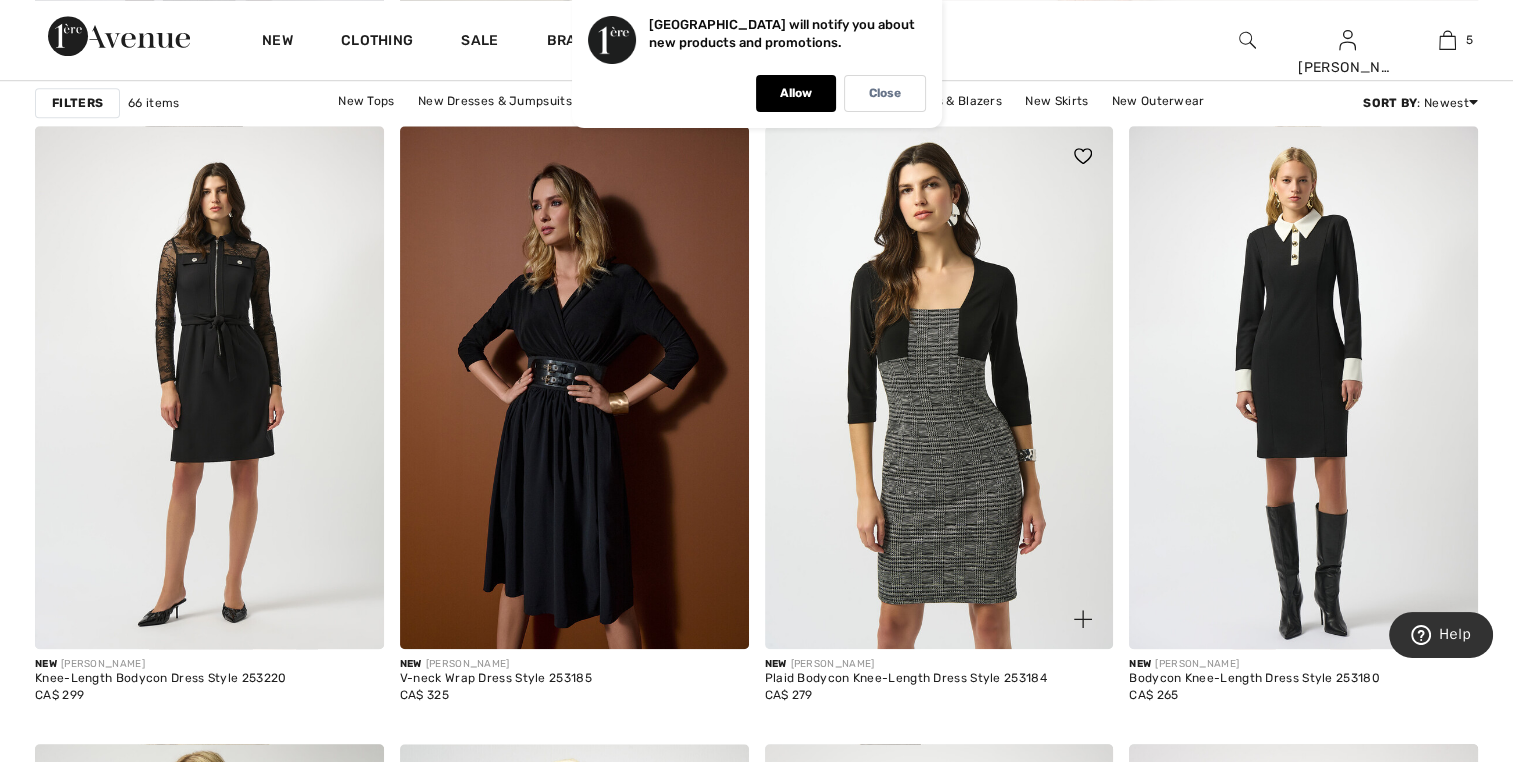 click at bounding box center (939, 387) 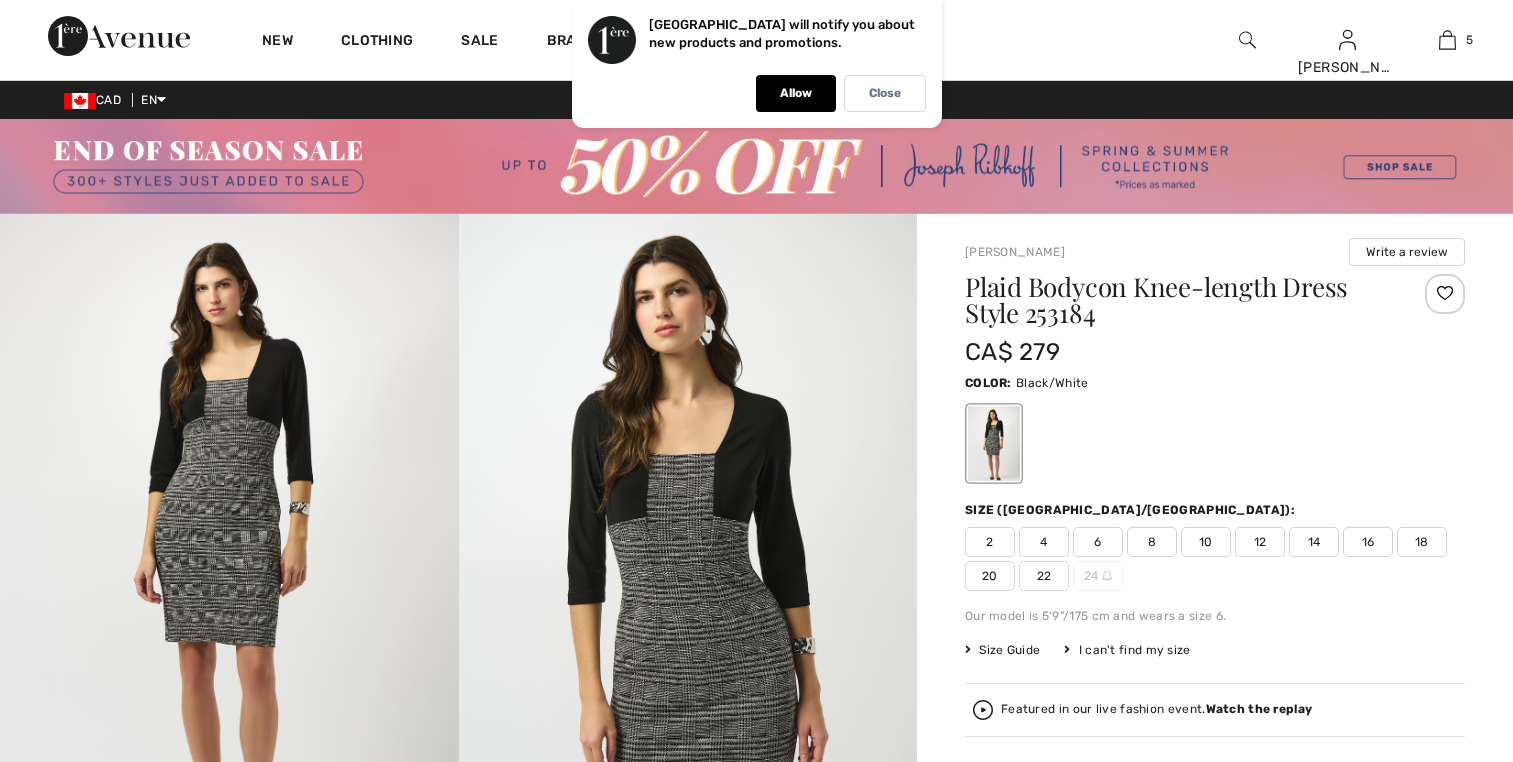 scroll, scrollTop: 0, scrollLeft: 0, axis: both 